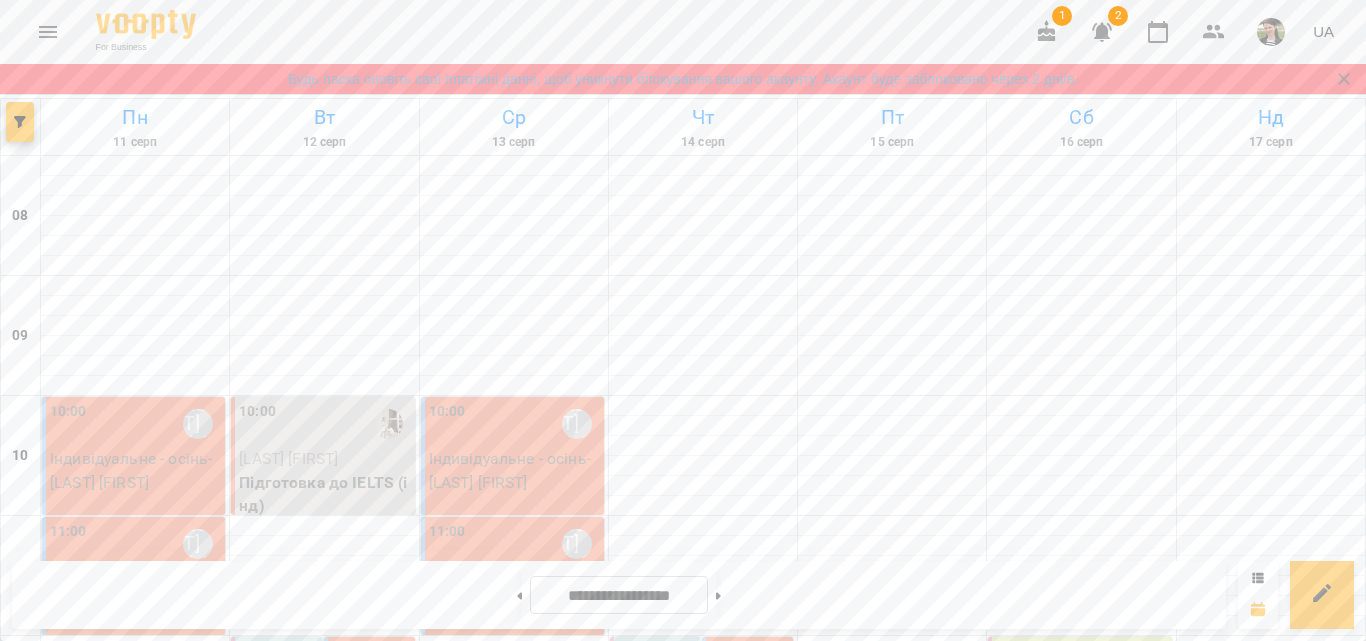 scroll, scrollTop: 0, scrollLeft: 0, axis: both 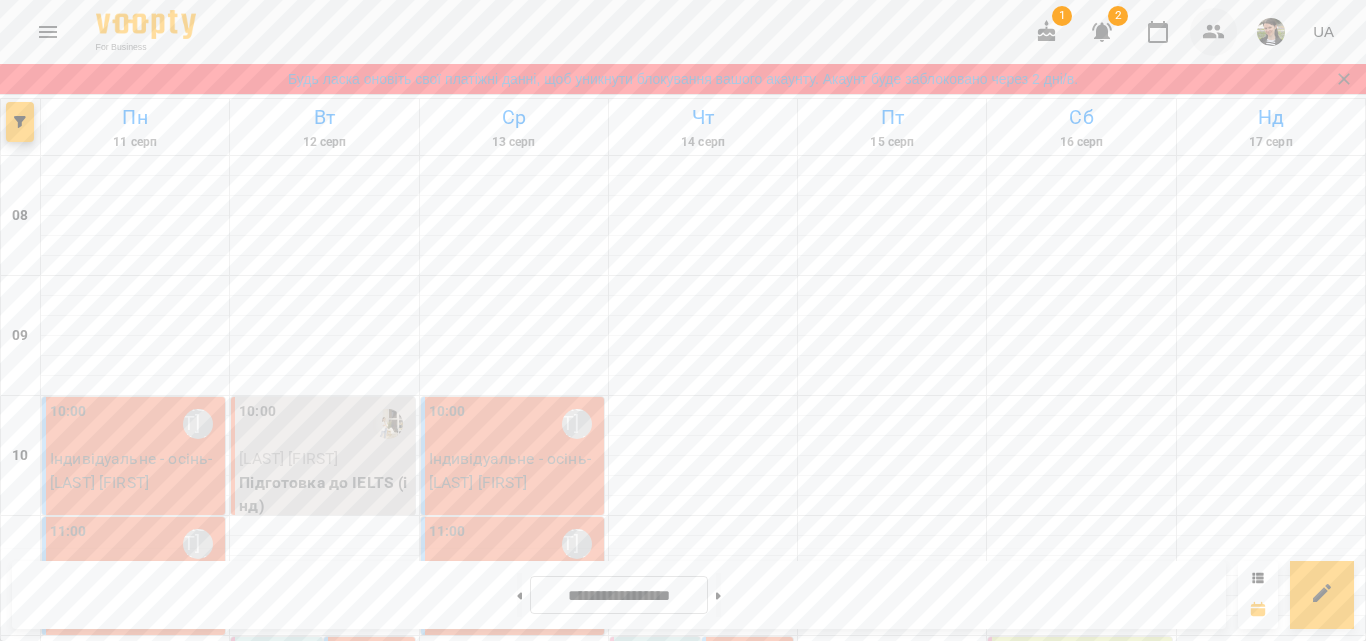 click 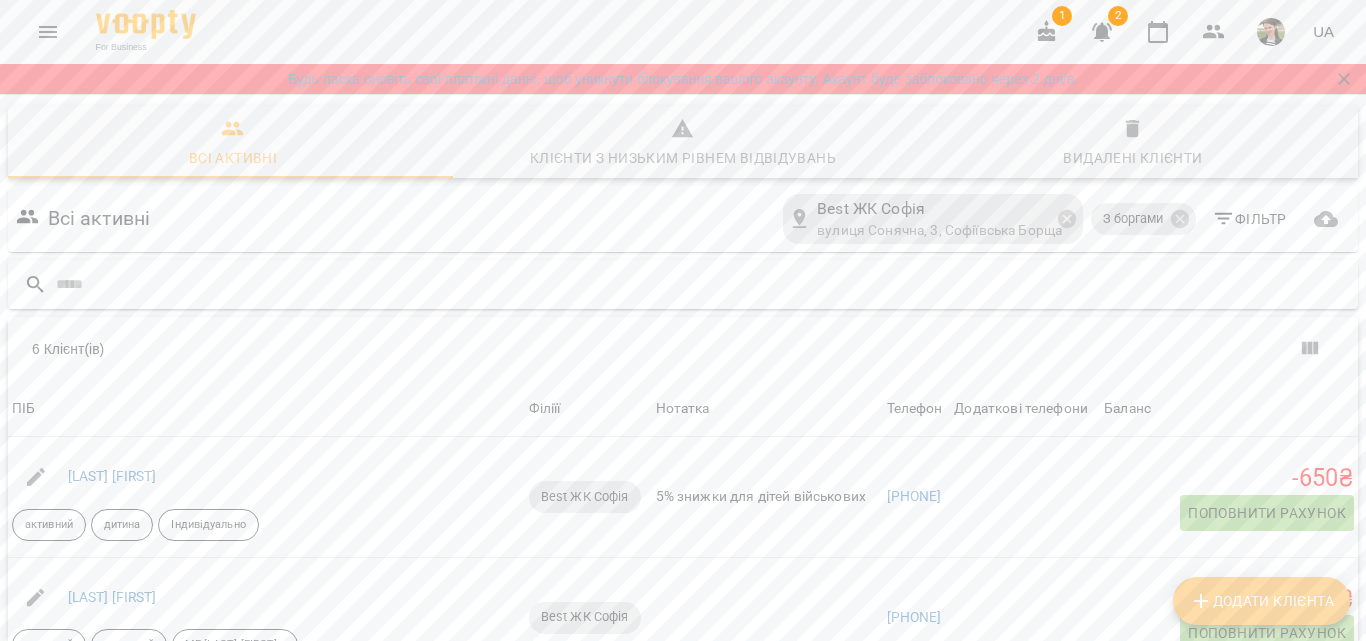 click at bounding box center (703, 284) 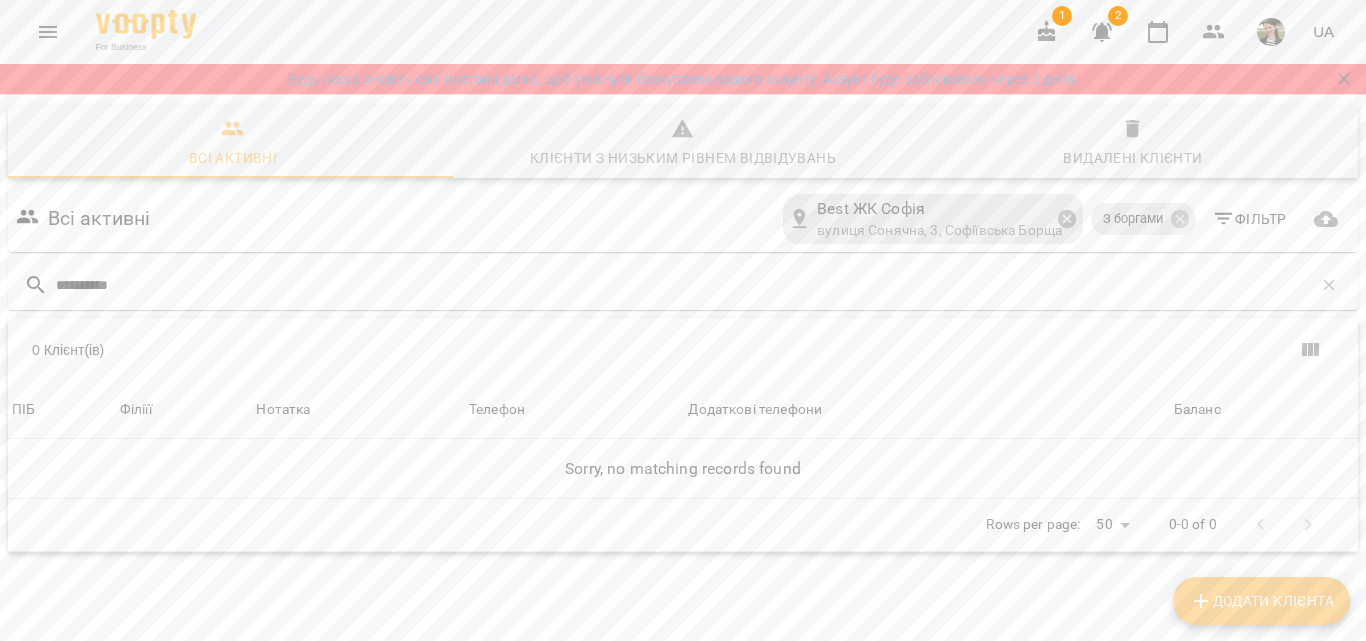 type on "**********" 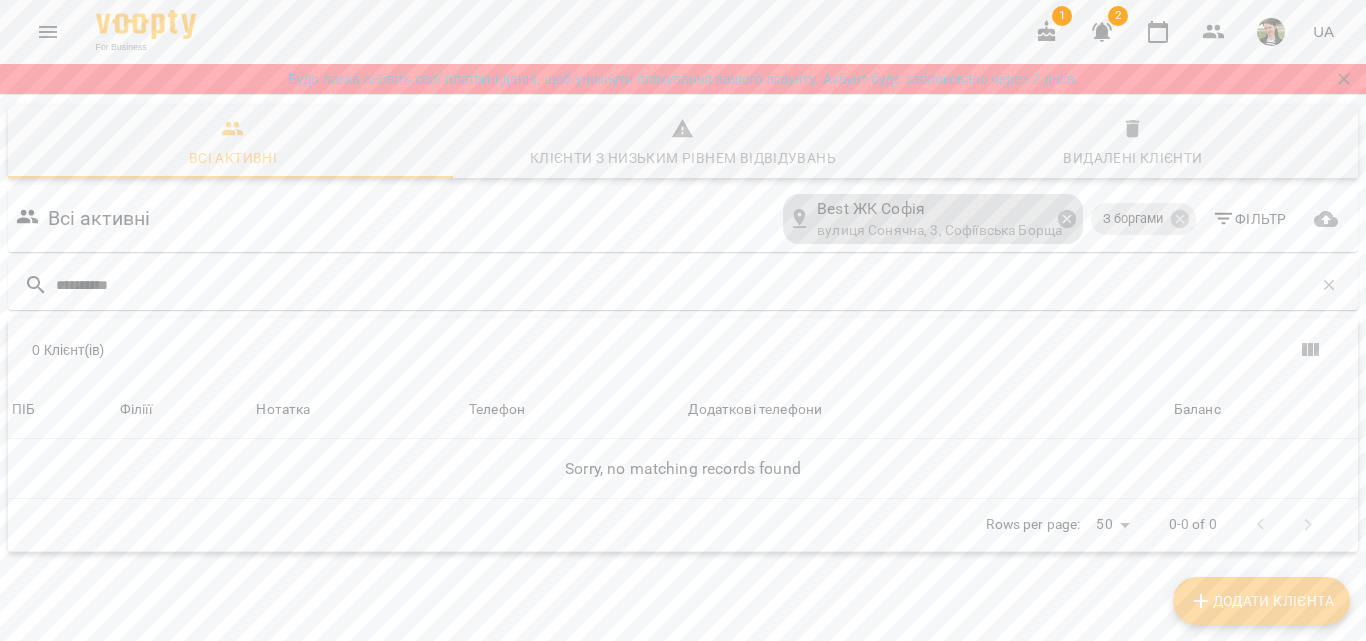 click 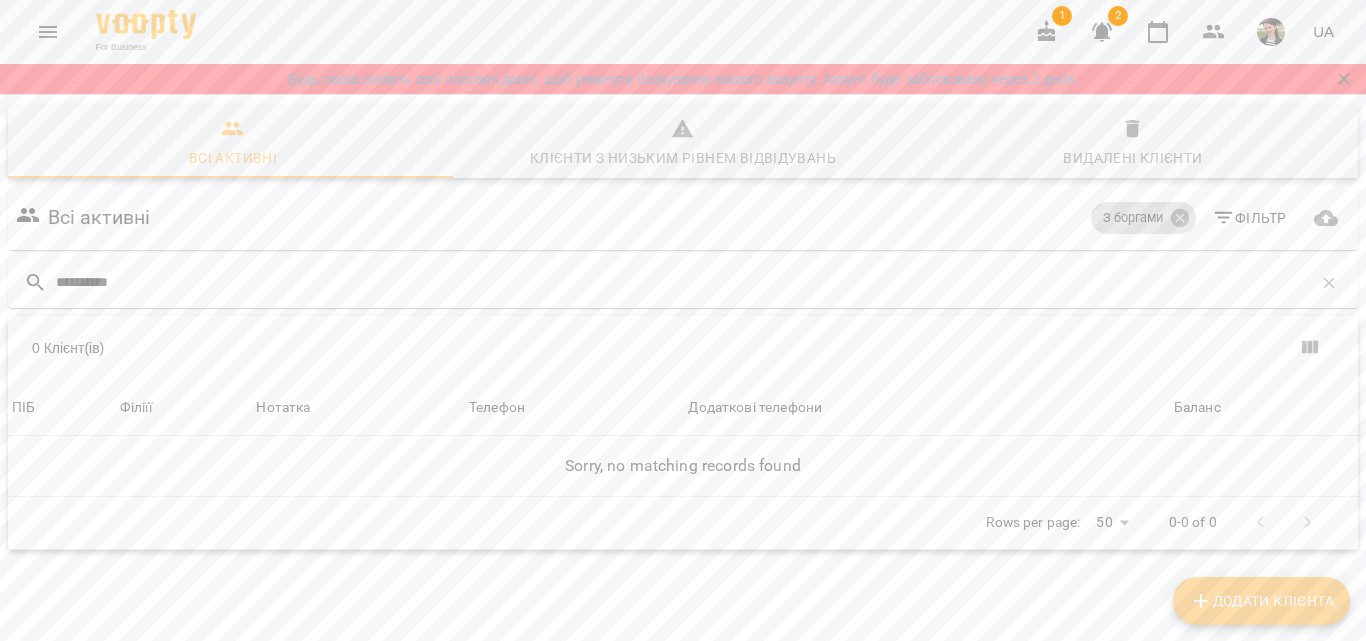 click 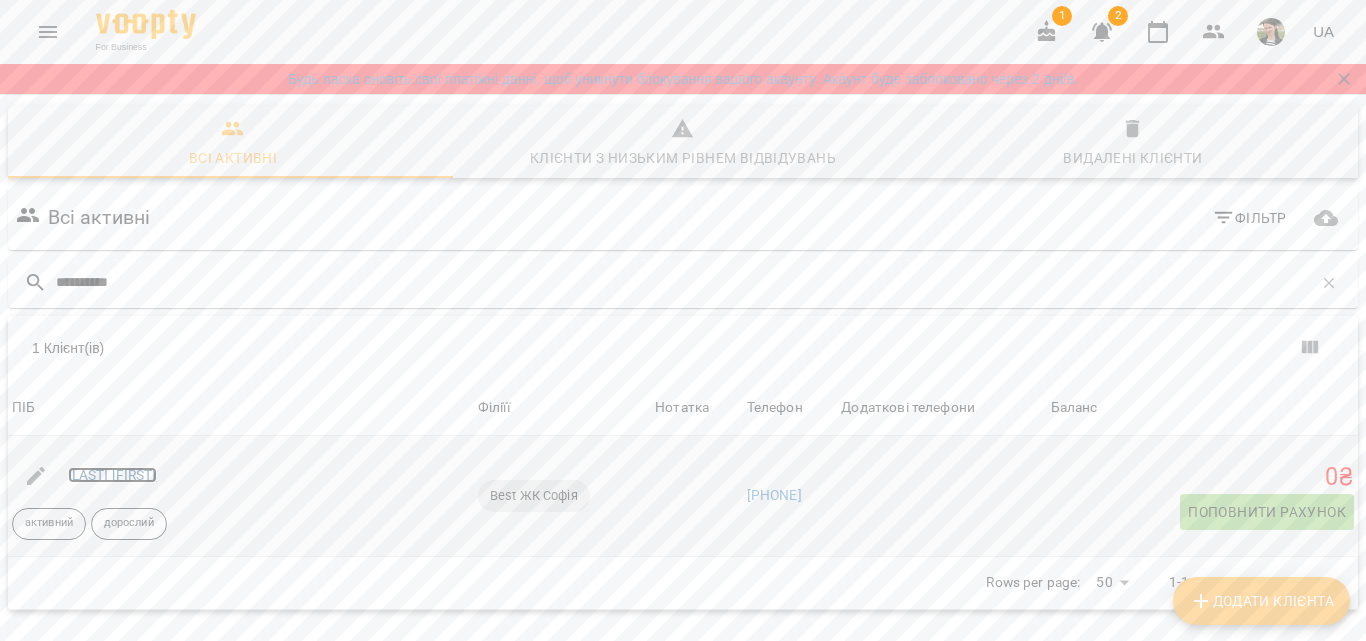 click on "[LAST] [FIRST]" at bounding box center [112, 475] 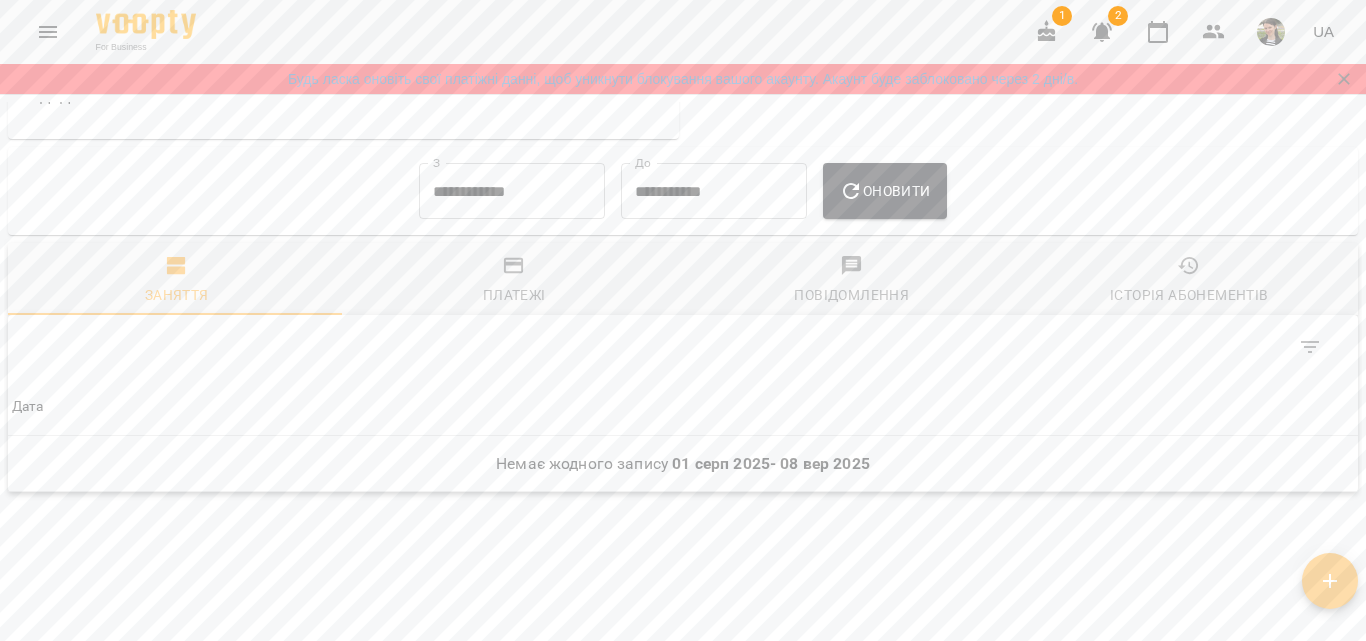 scroll, scrollTop: 1022, scrollLeft: 0, axis: vertical 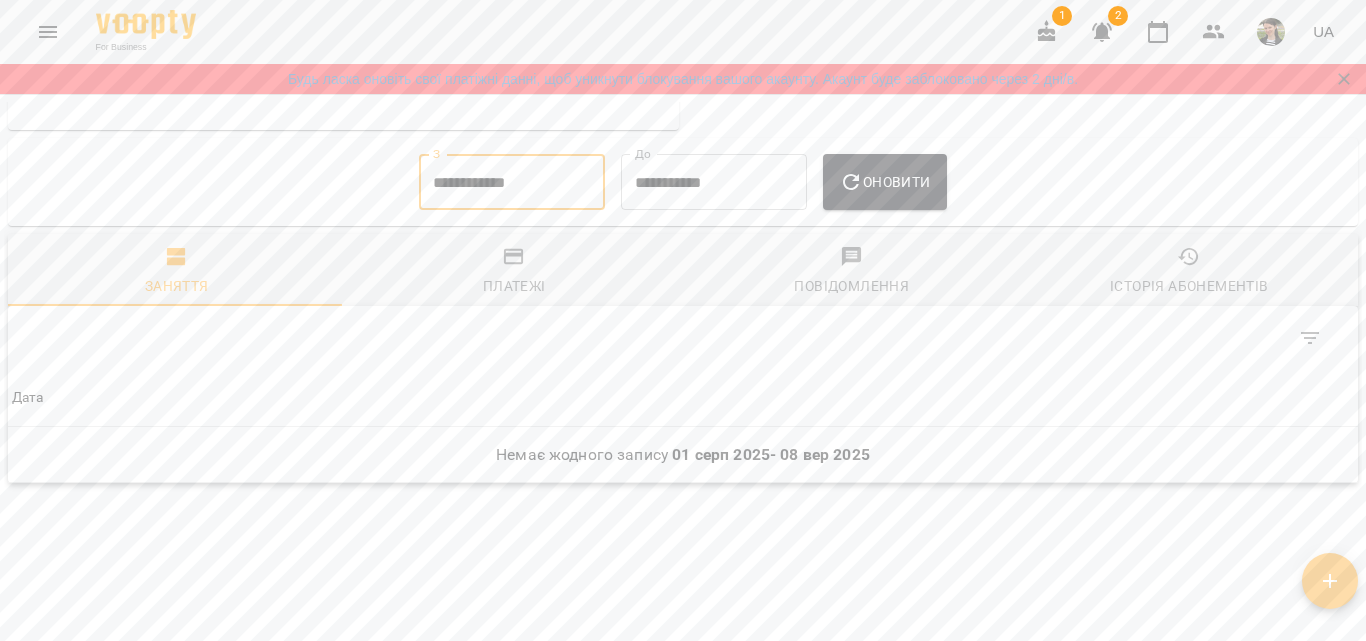 click on "**********" at bounding box center [512, 182] 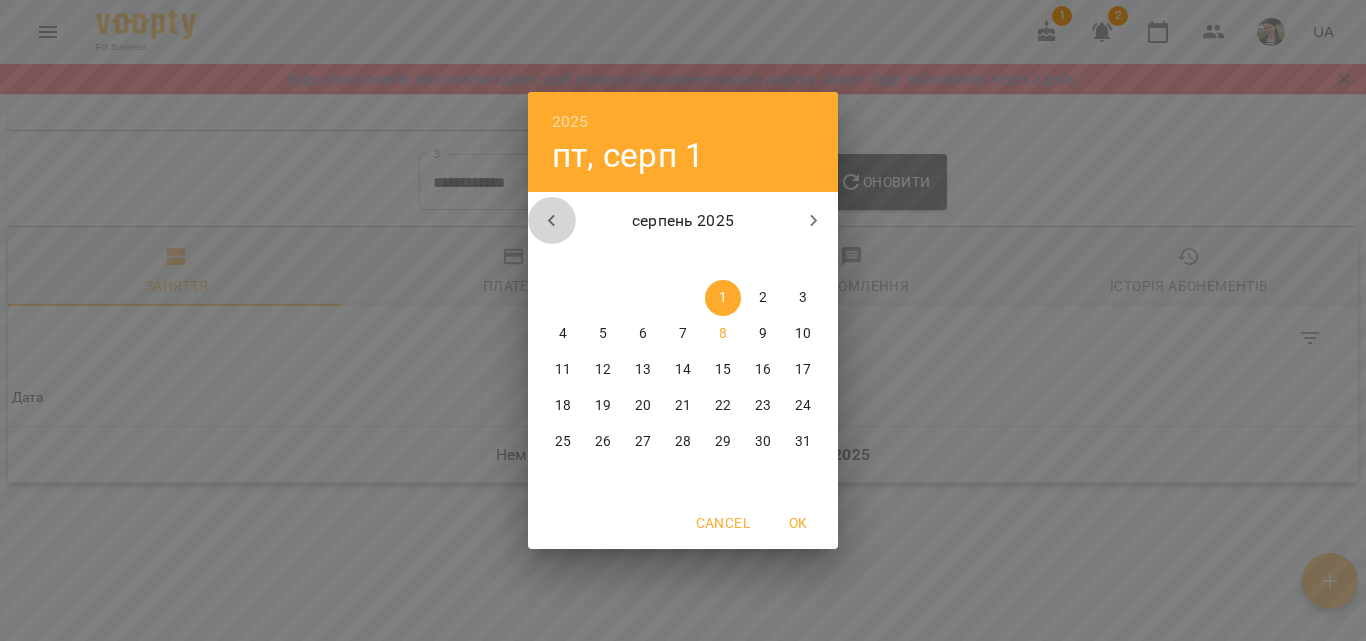 click 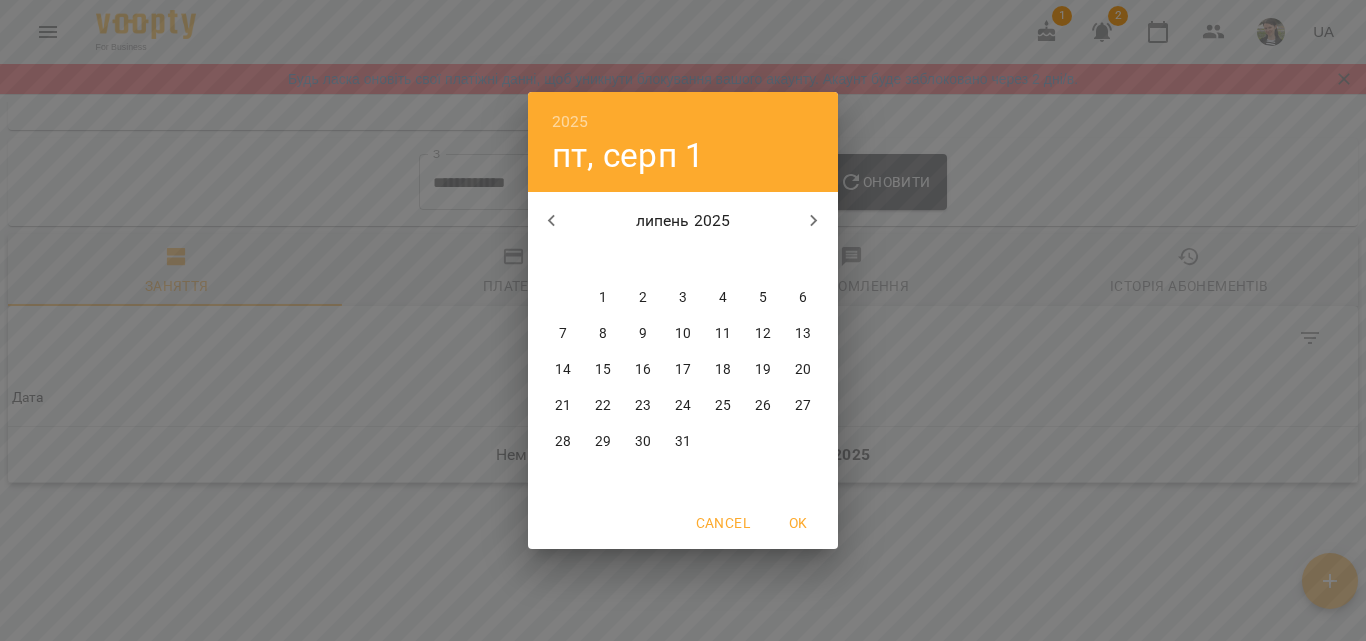 click 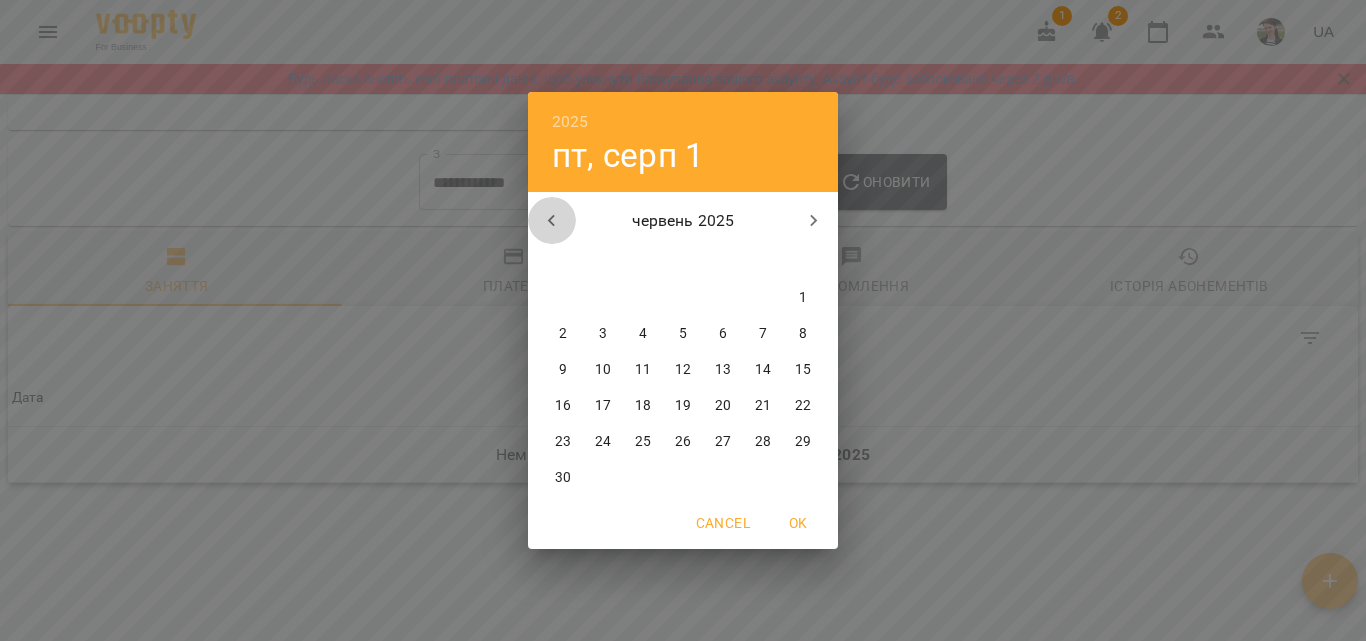 click 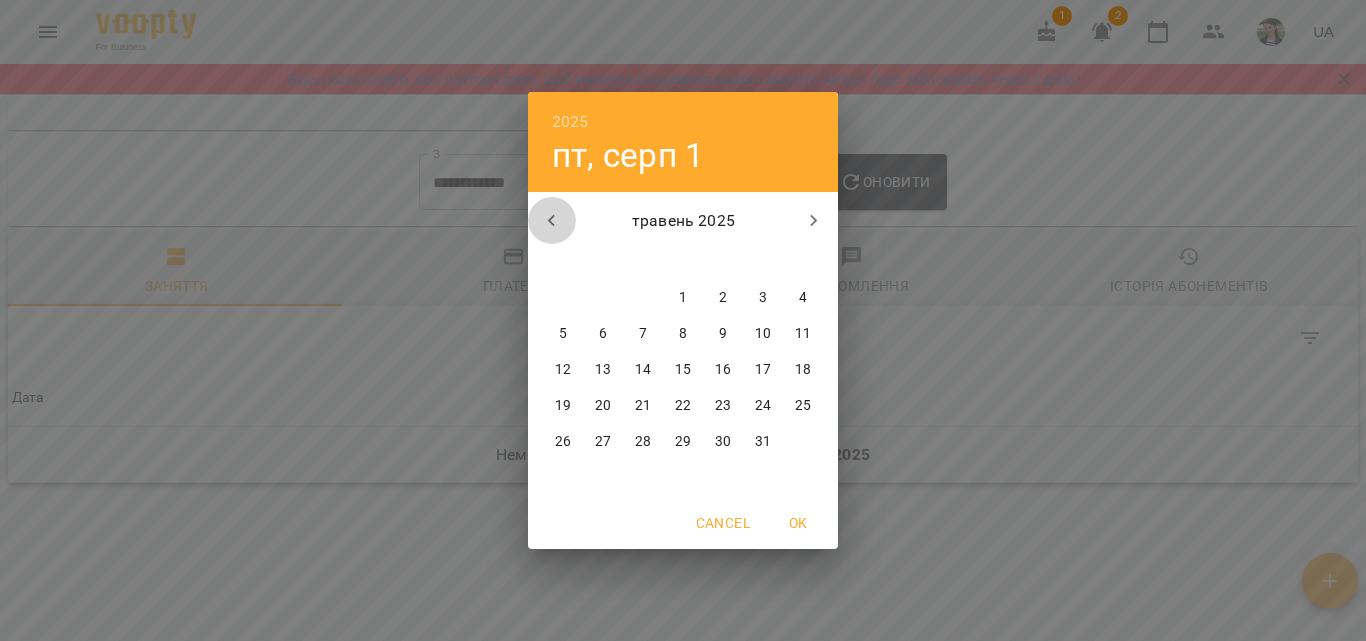 click 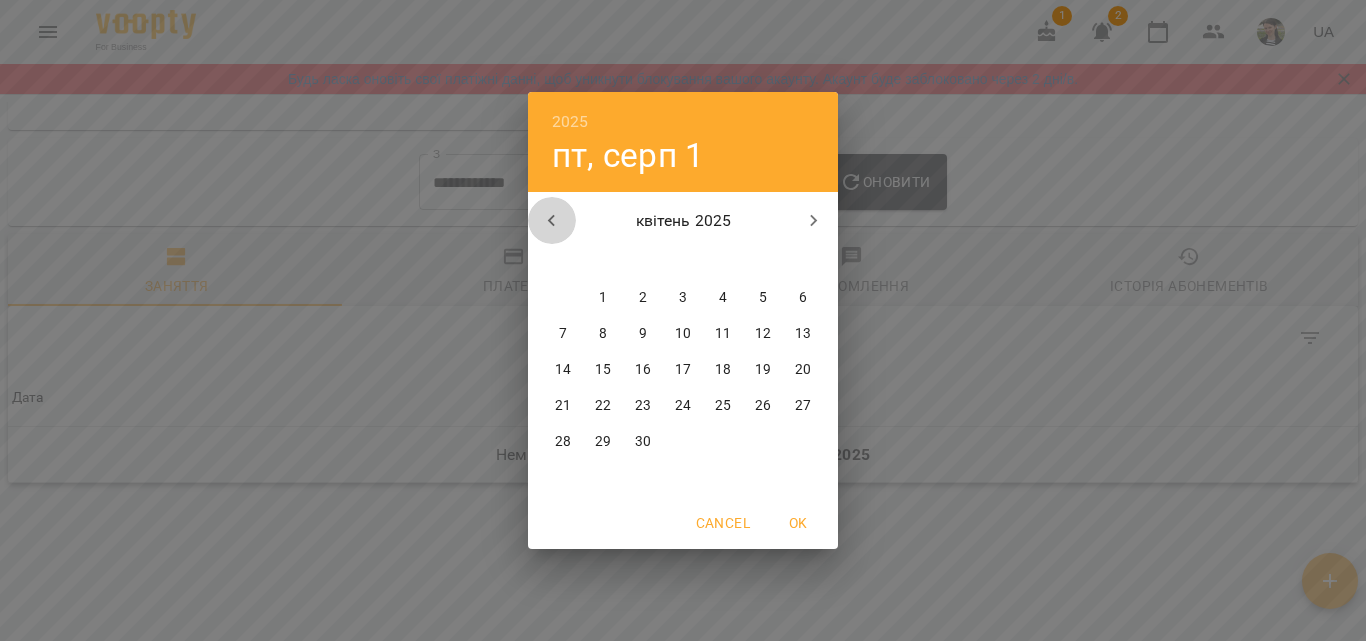 click 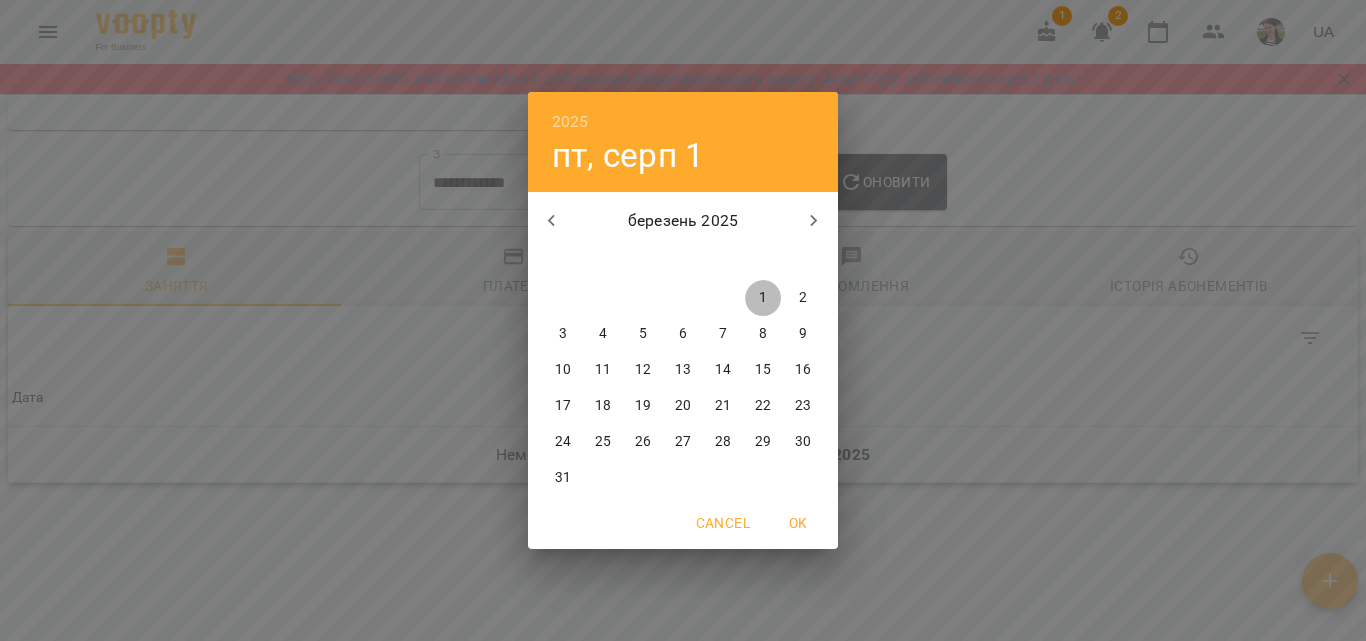 click on "1" at bounding box center [763, 298] 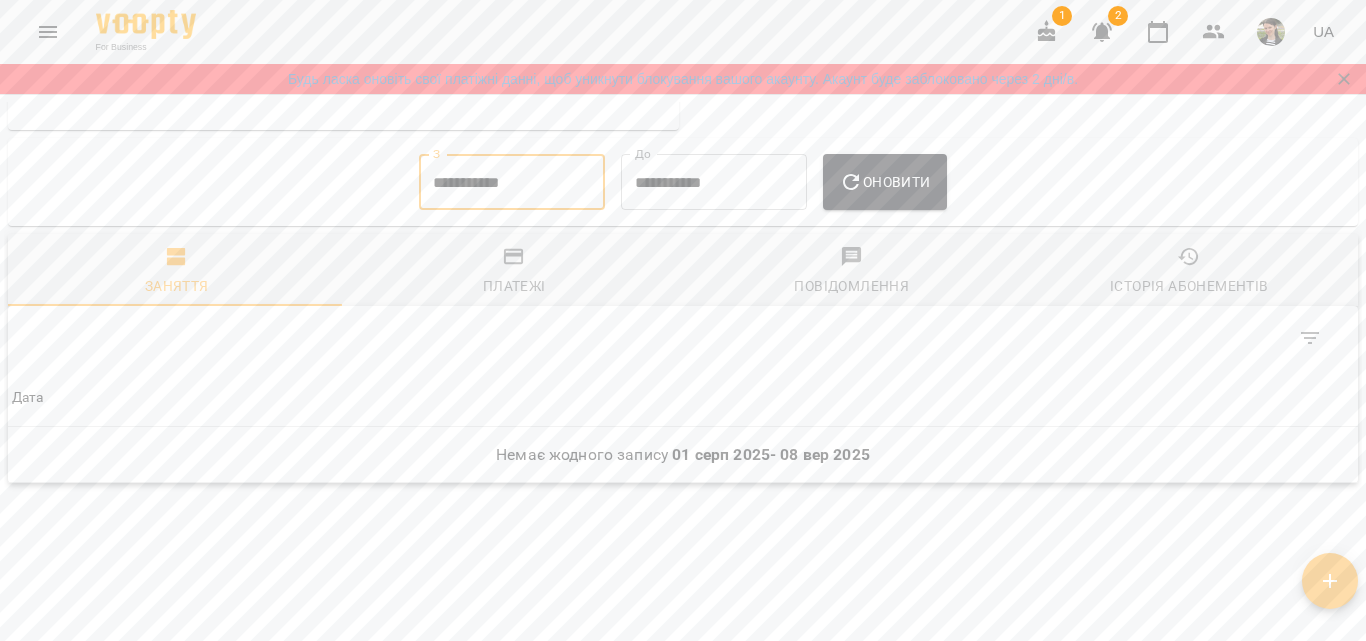 click on "Оновити" at bounding box center (884, 182) 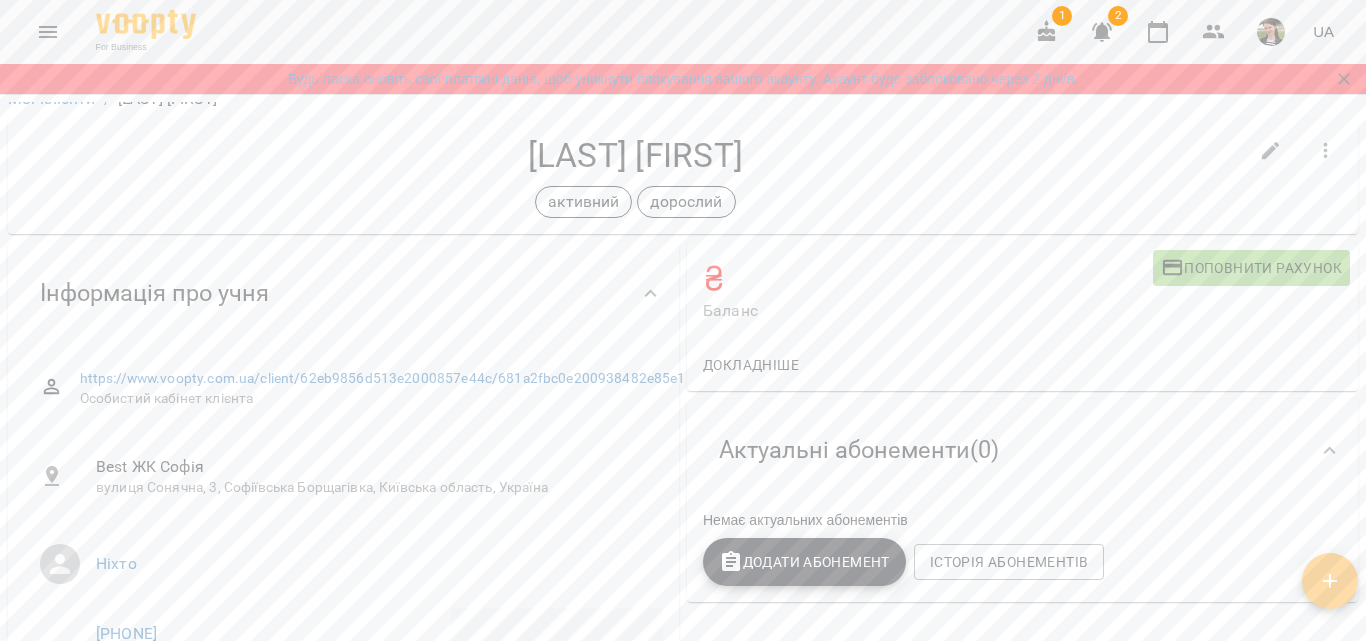 scroll, scrollTop: 0, scrollLeft: 0, axis: both 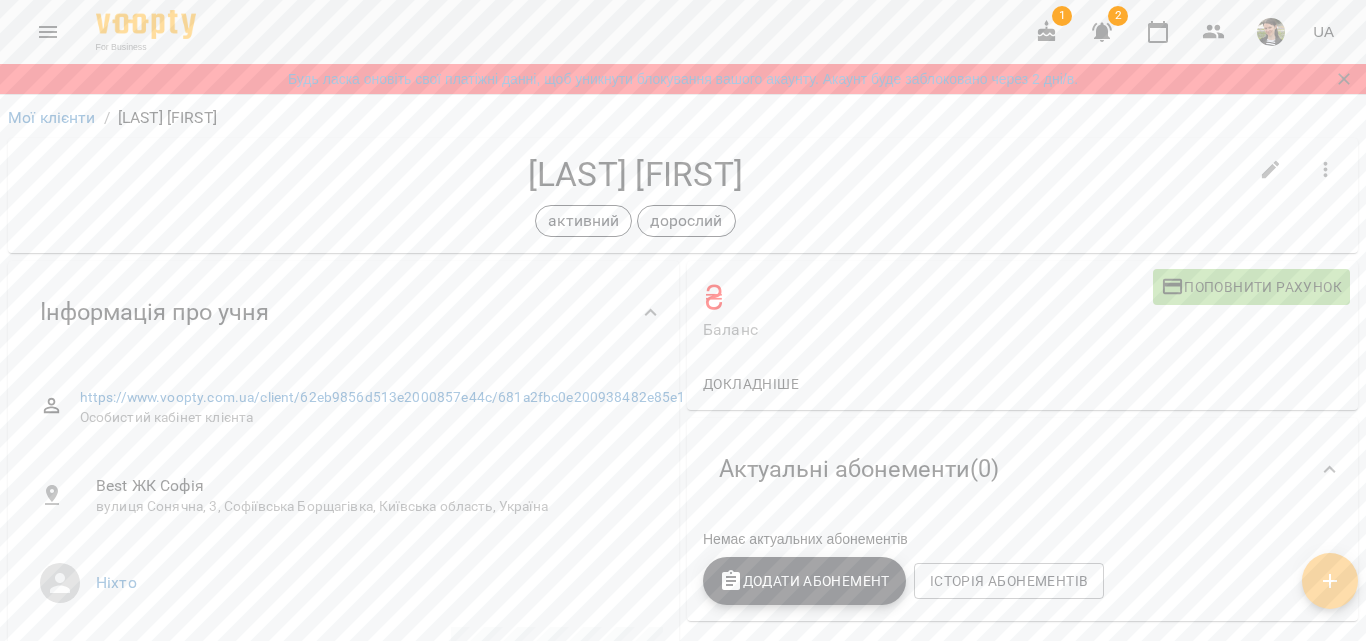 click 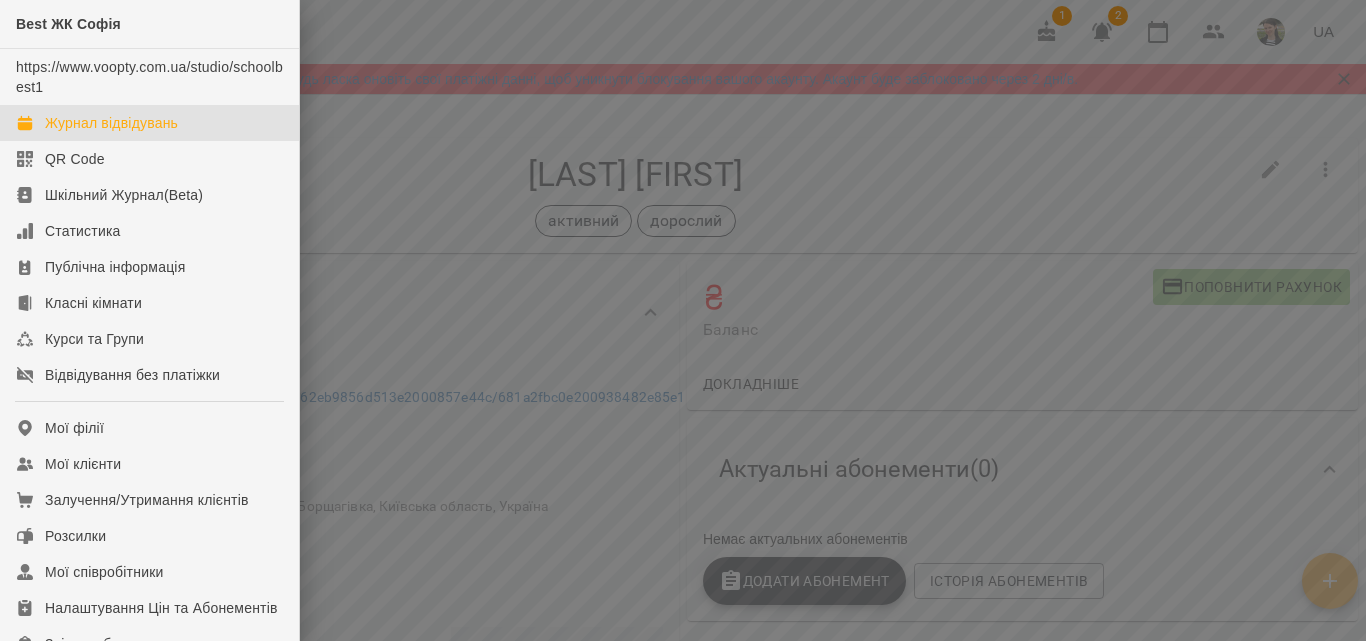 click on "Журнал відвідувань" at bounding box center (111, 123) 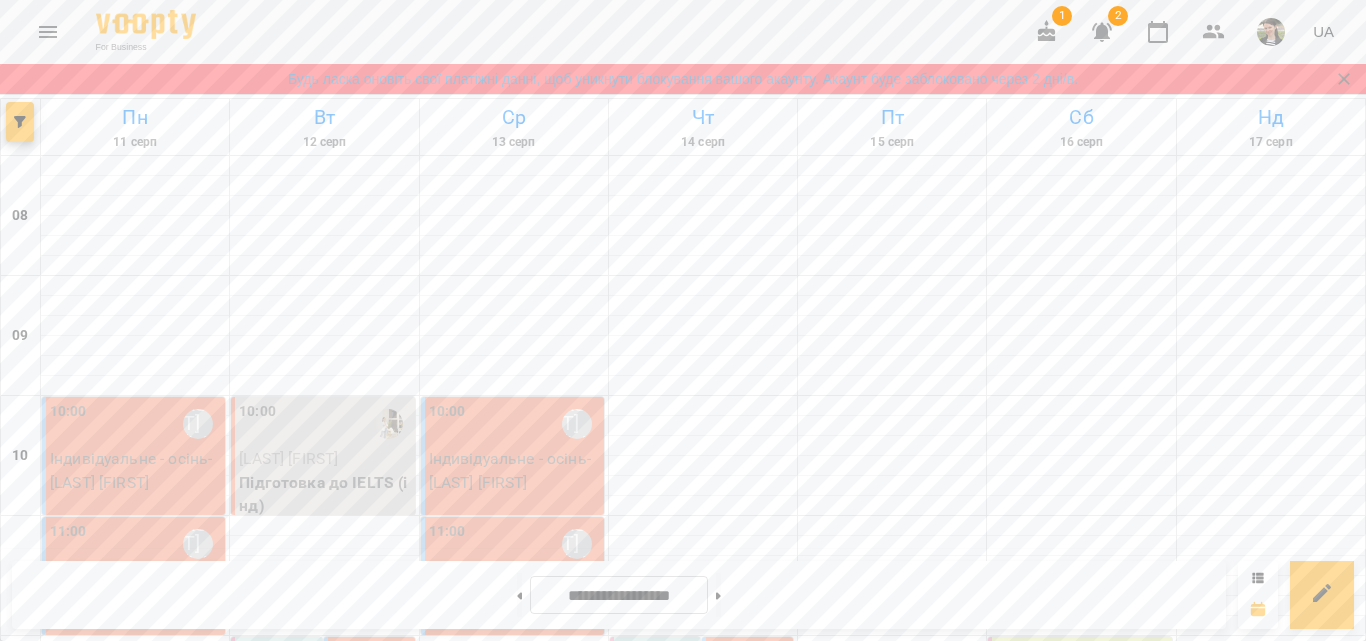 scroll, scrollTop: 1285, scrollLeft: 0, axis: vertical 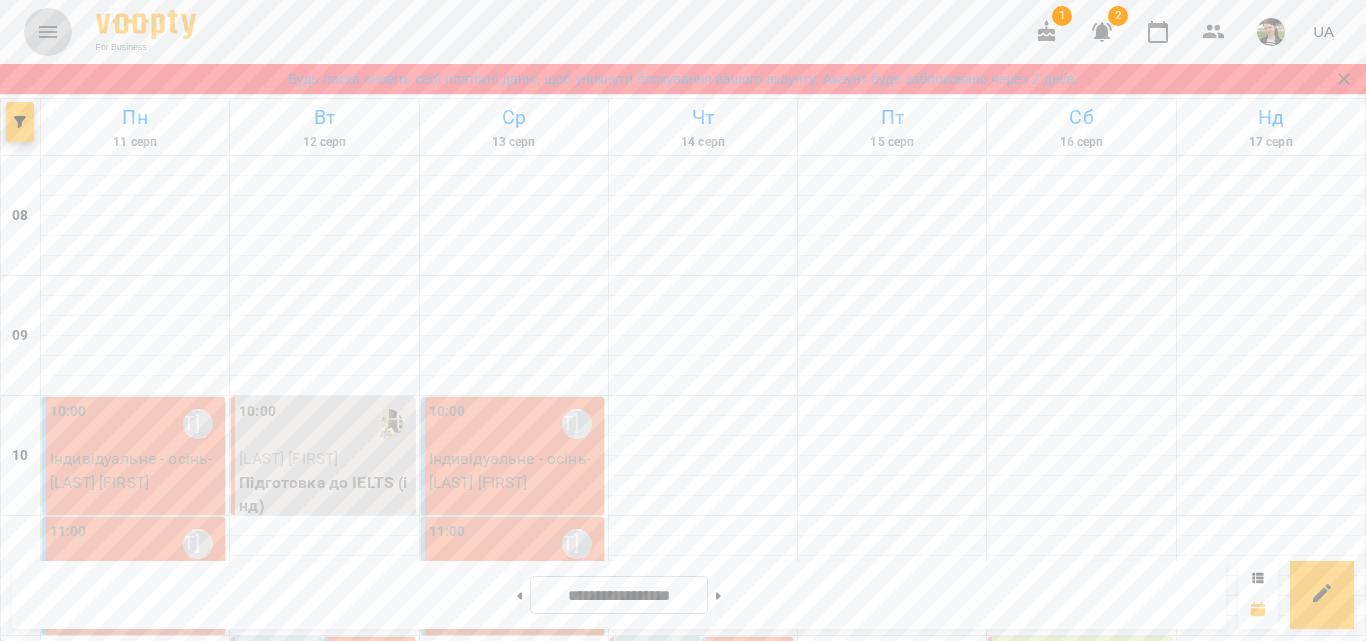 click 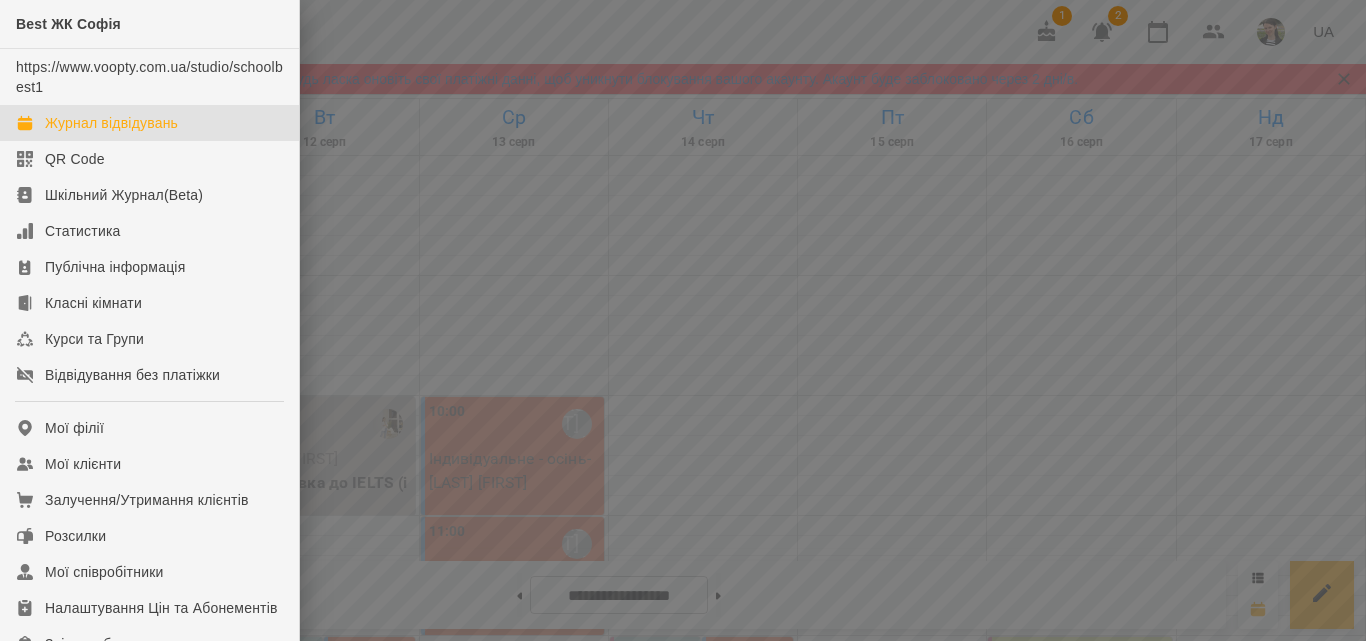click at bounding box center [683, 320] 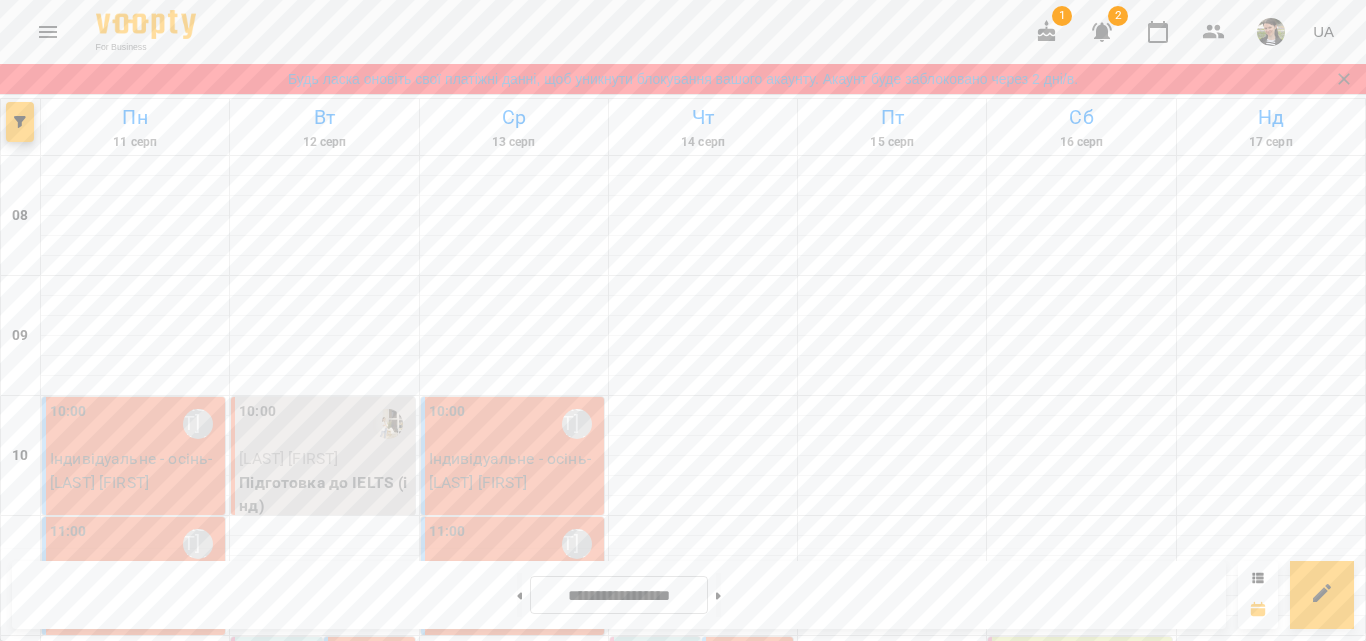 scroll, scrollTop: 985, scrollLeft: 0, axis: vertical 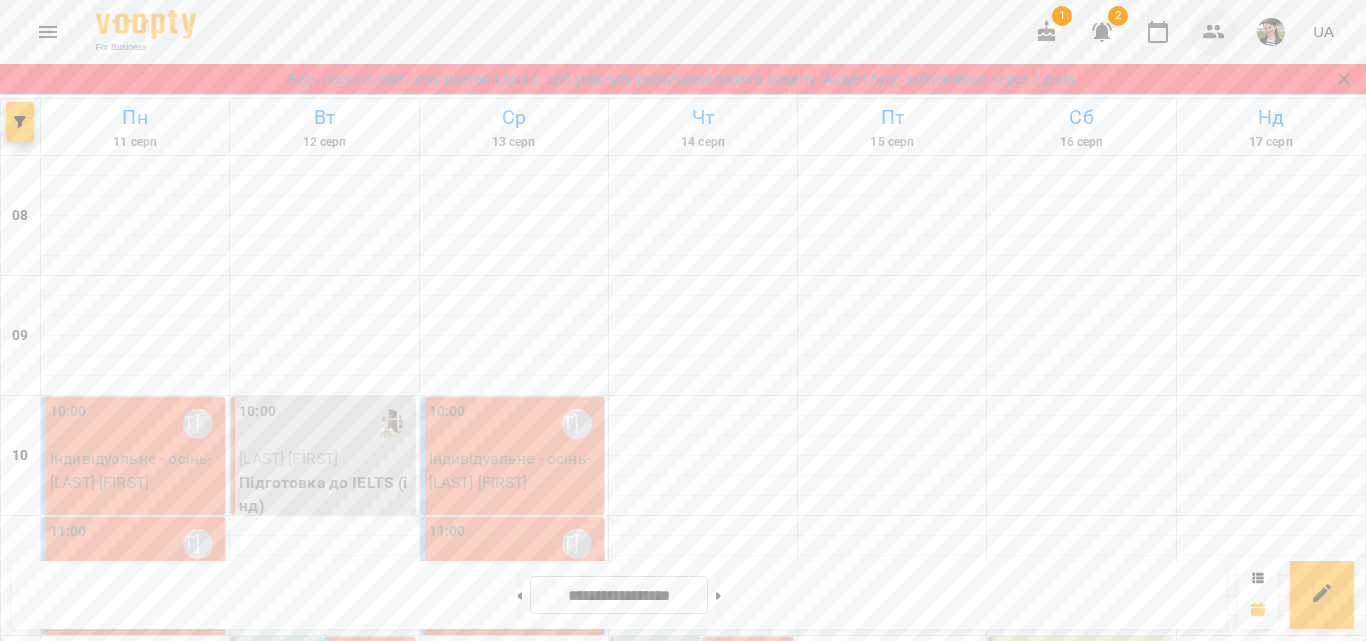 click 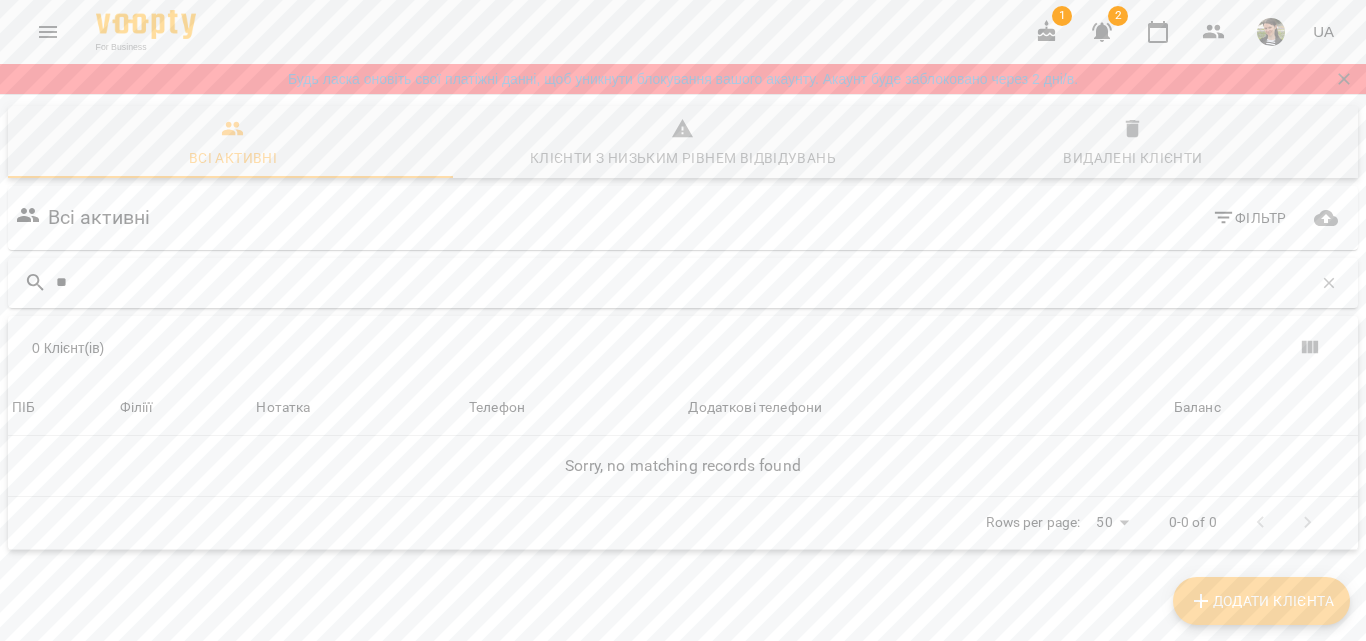 type on "*" 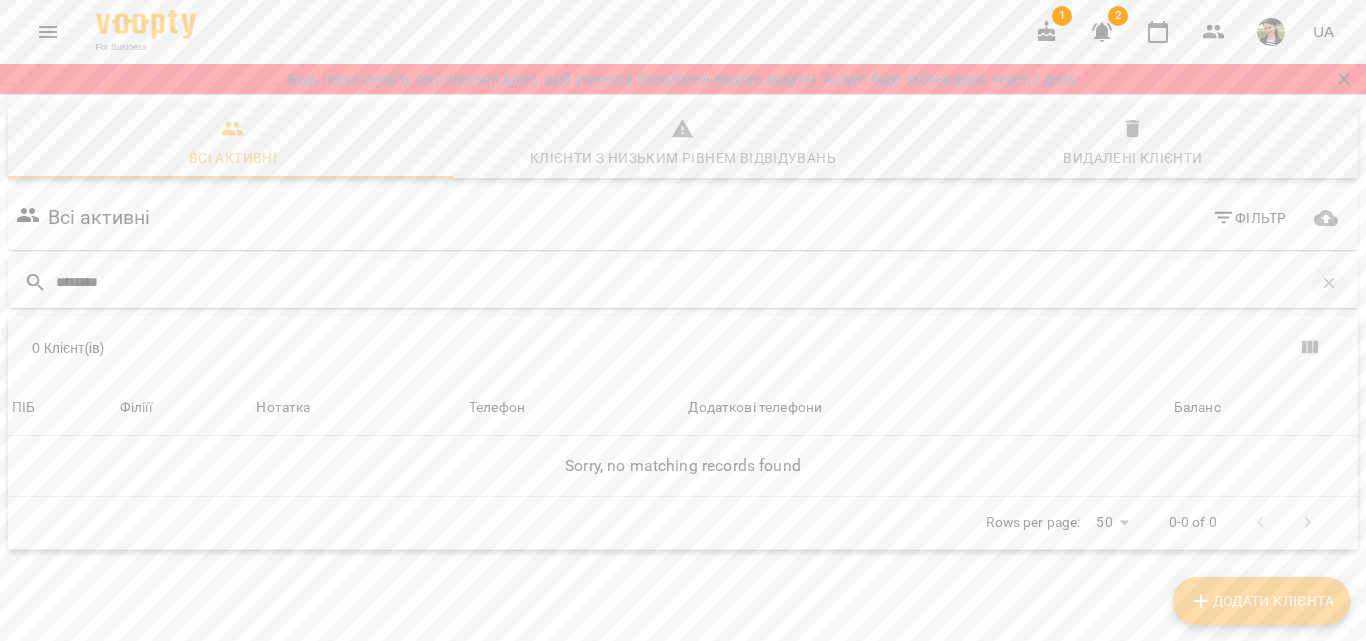 type on "********" 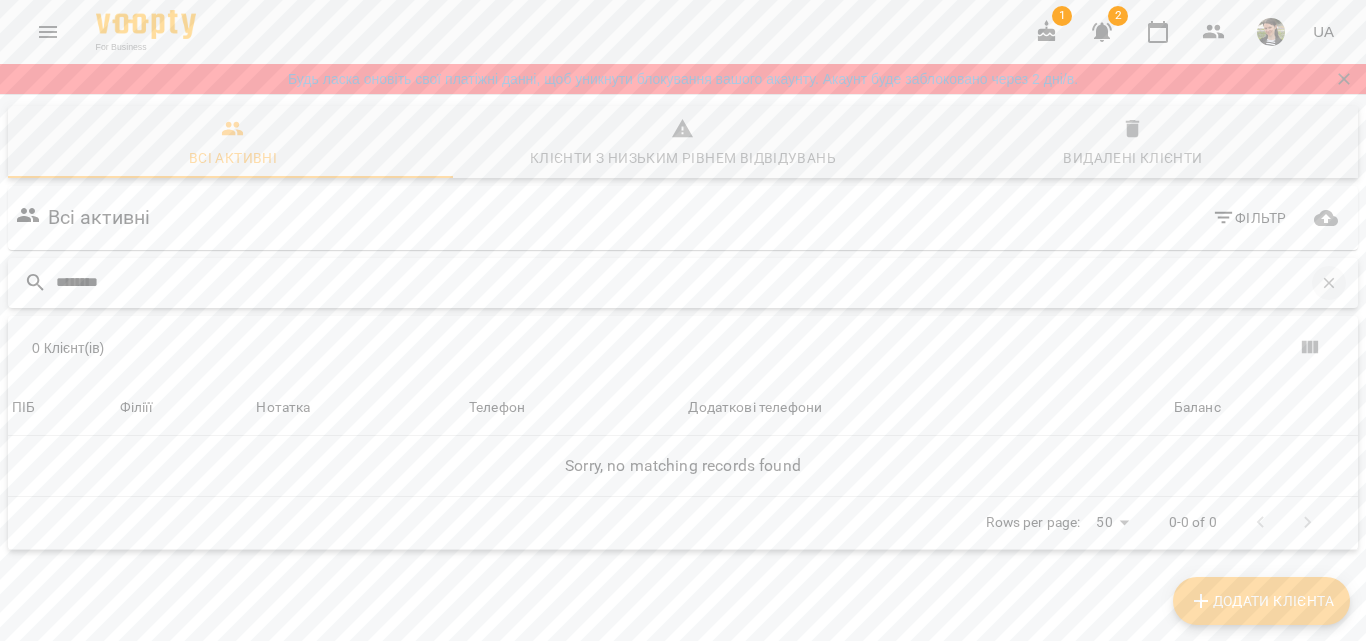 click 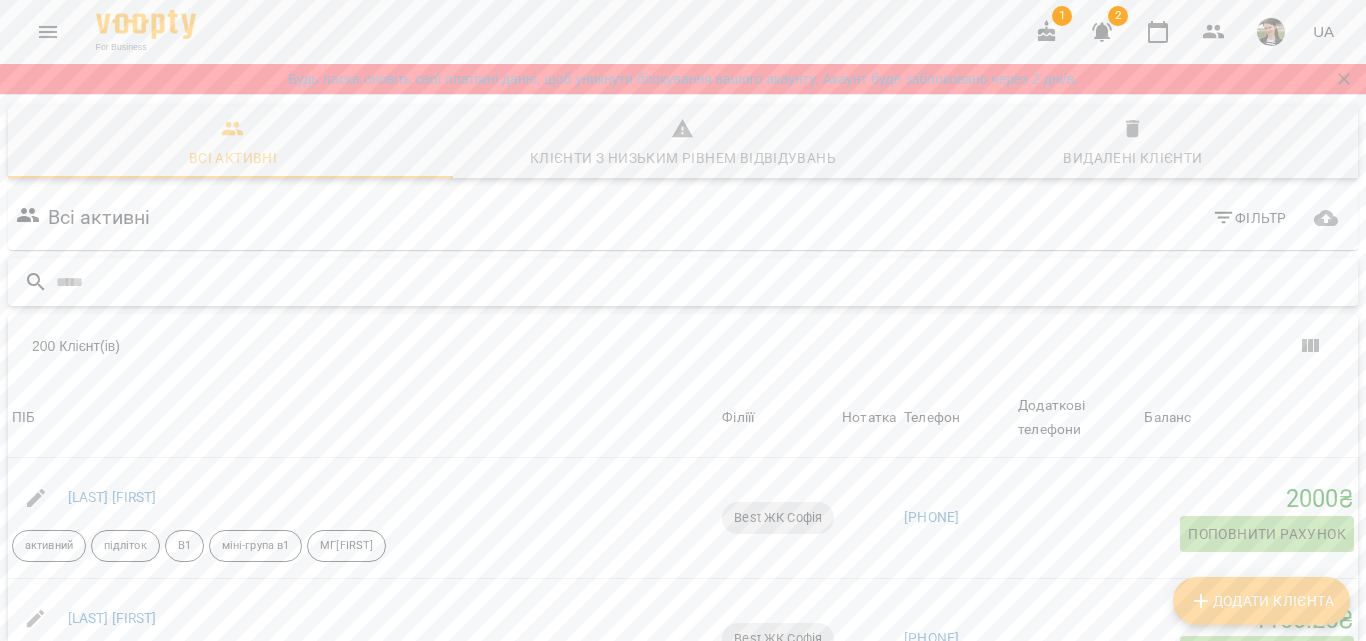 click at bounding box center [683, 282] 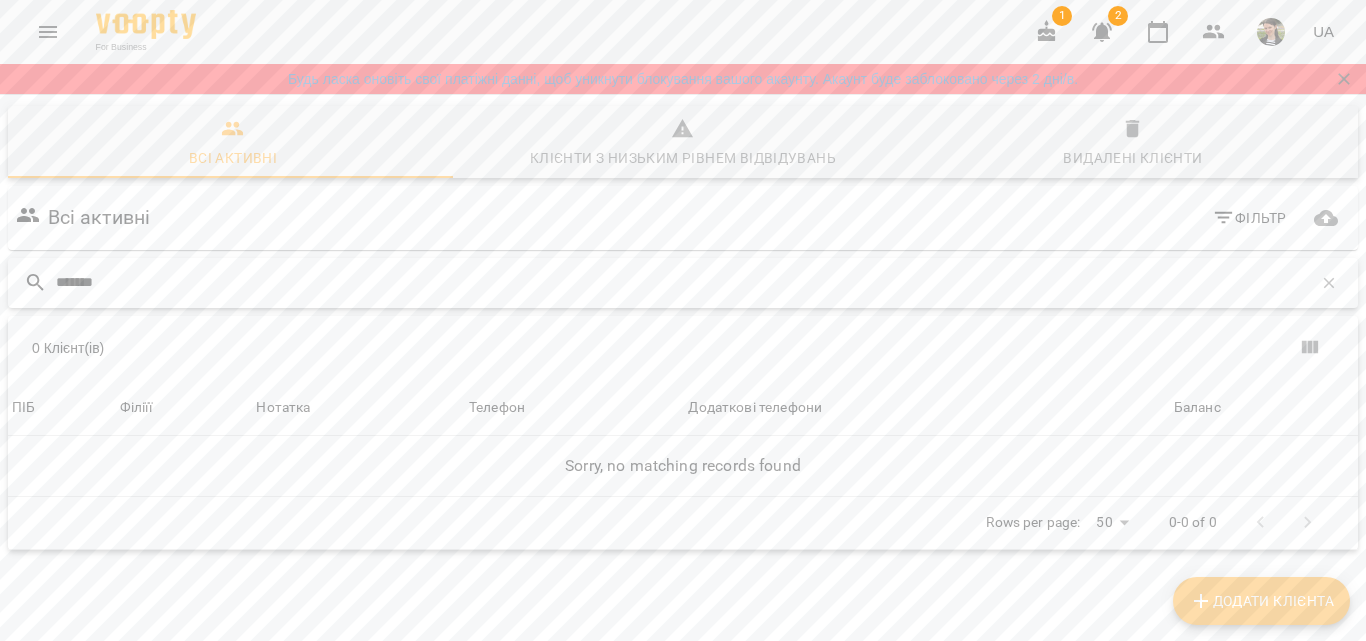 type on "******" 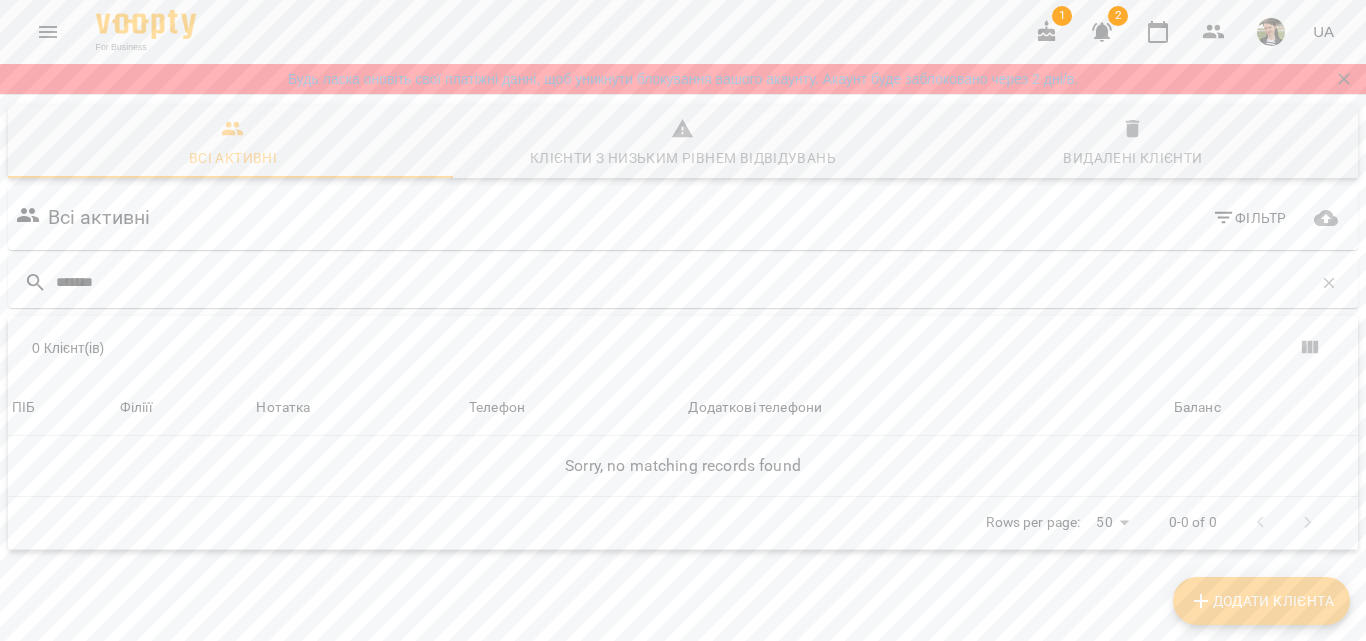 click 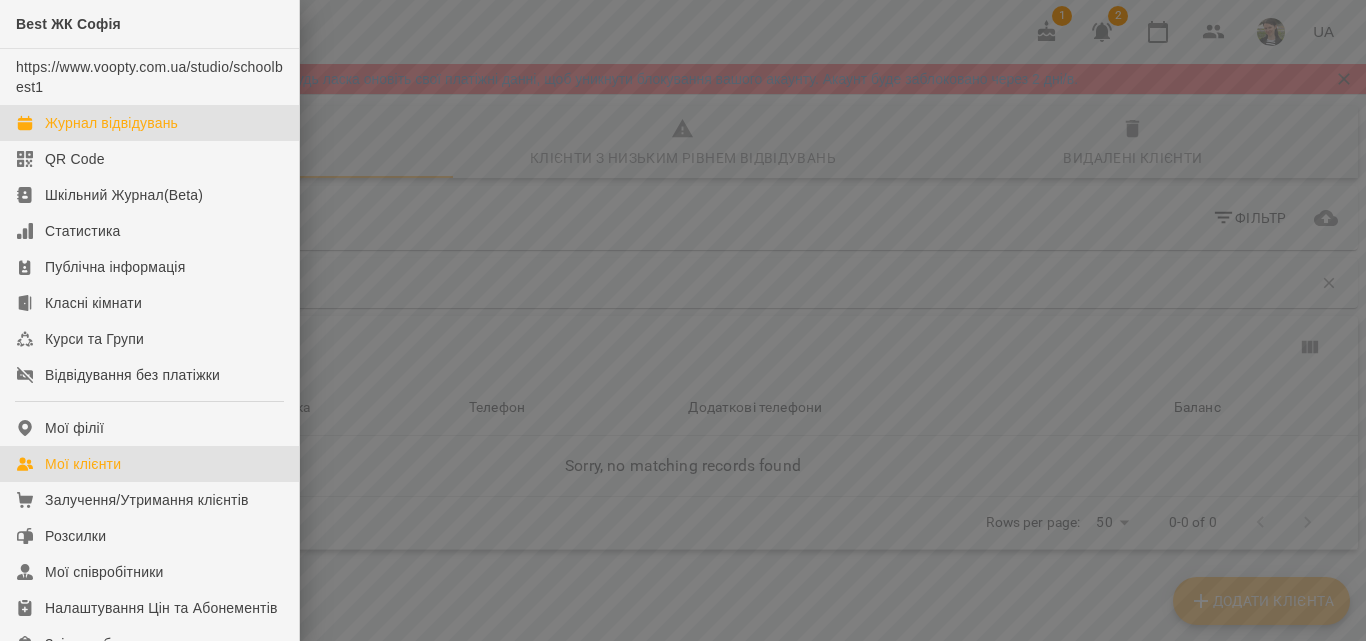 click on "Журнал відвідувань" at bounding box center (111, 123) 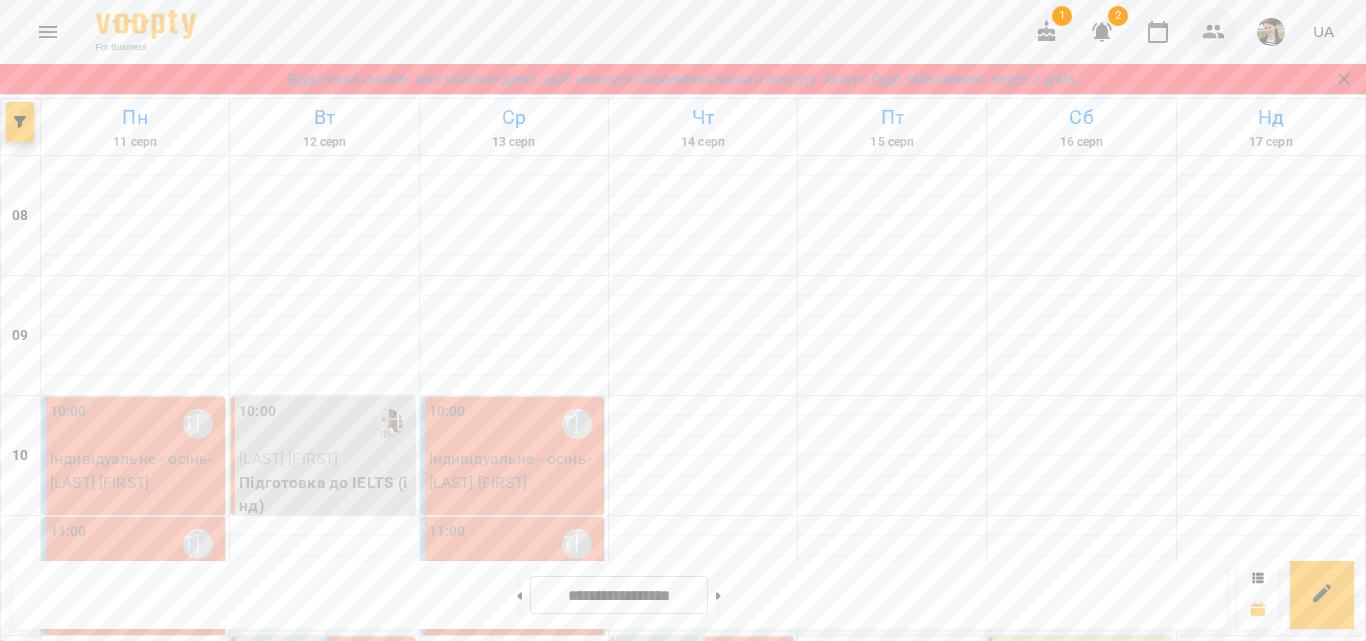 click 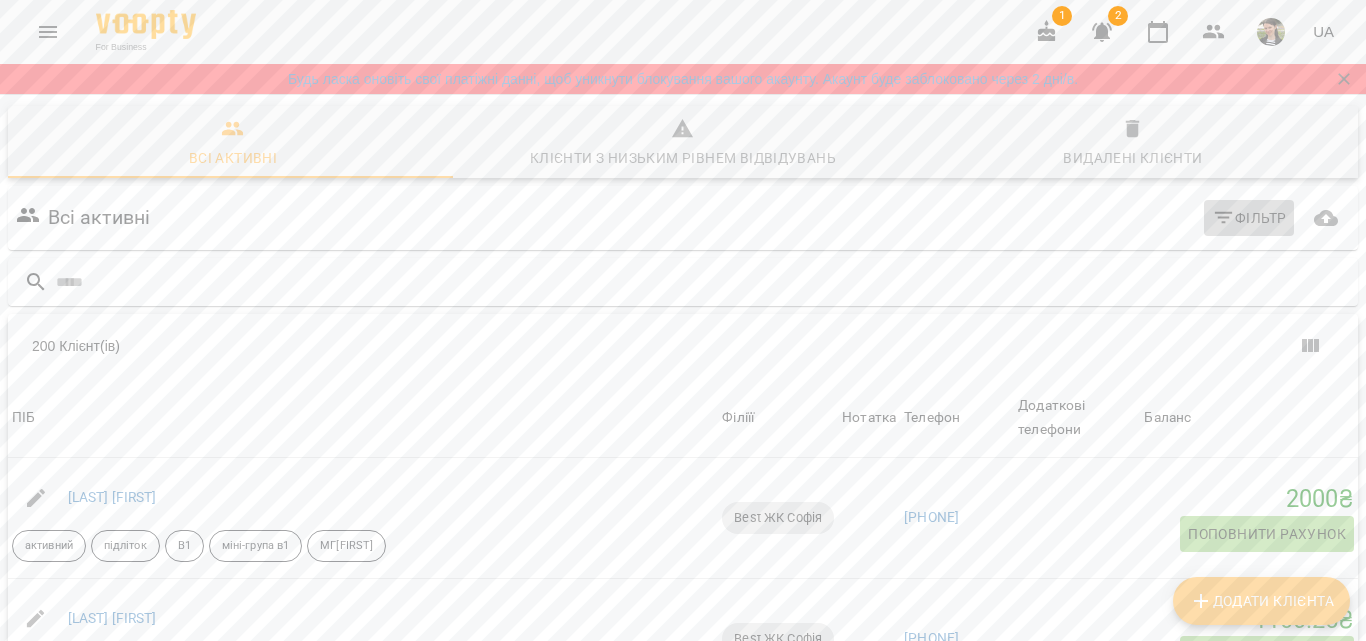 click 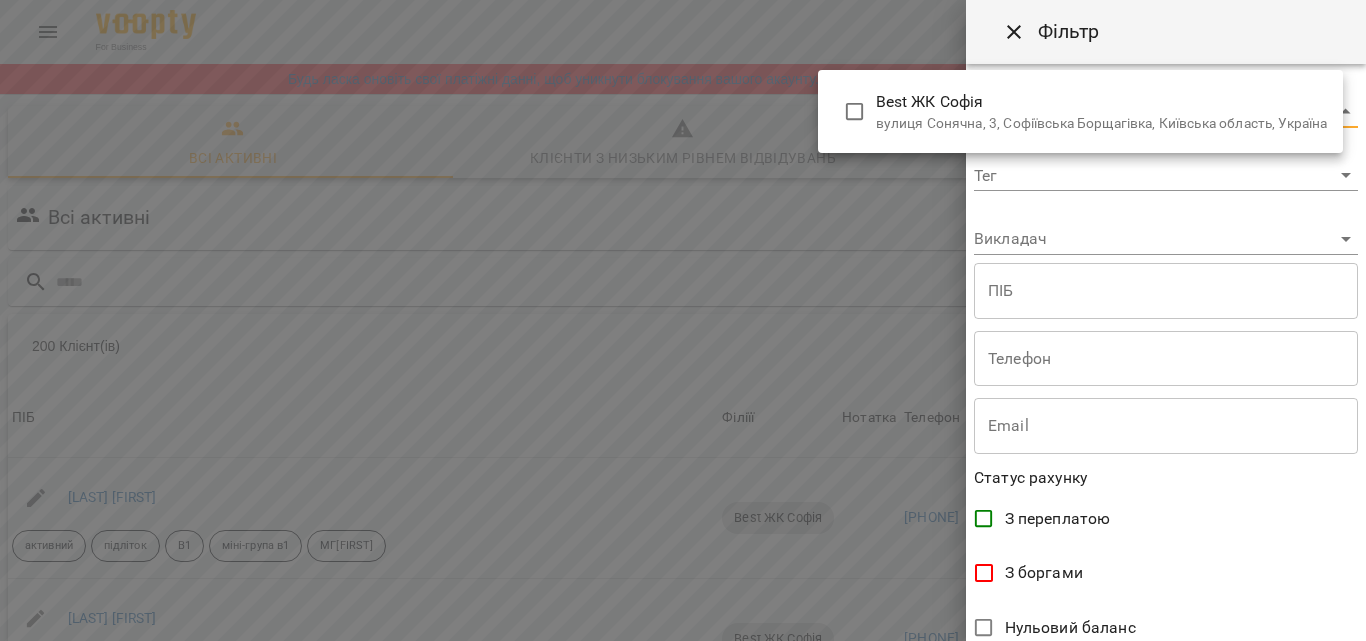 click on "For Business 1 2 UA Будь ласка оновіть свої платіжні данні, щоб уникнути блокування вашого акаунту. Акаунт буде заблоковано через 2 дні/в. Всі активні Клієнти з низьким рівнем відвідувань Видалені клієнти   Всі активні Фільтр 200   Клієнт(ів) 200   Клієнт(ів) ПІБ Філіїї Нотатка Телефон Додаткові телефони Баланс ПІБ  [LAST] [FIRST] активний  підліток В1 міні-група в1 МГ[FIRST] Філіїї Best ЖК Софія Нотатка Телефон [PHONE] Додаткові телефони Баланс 2000 ₴ Поповнити рахунок ПІБ  [LAST] [FIRST] дитина групове активний лук2[FIRST] Look 2 [FIRST] Філіїї 0" at bounding box center (683, 539) 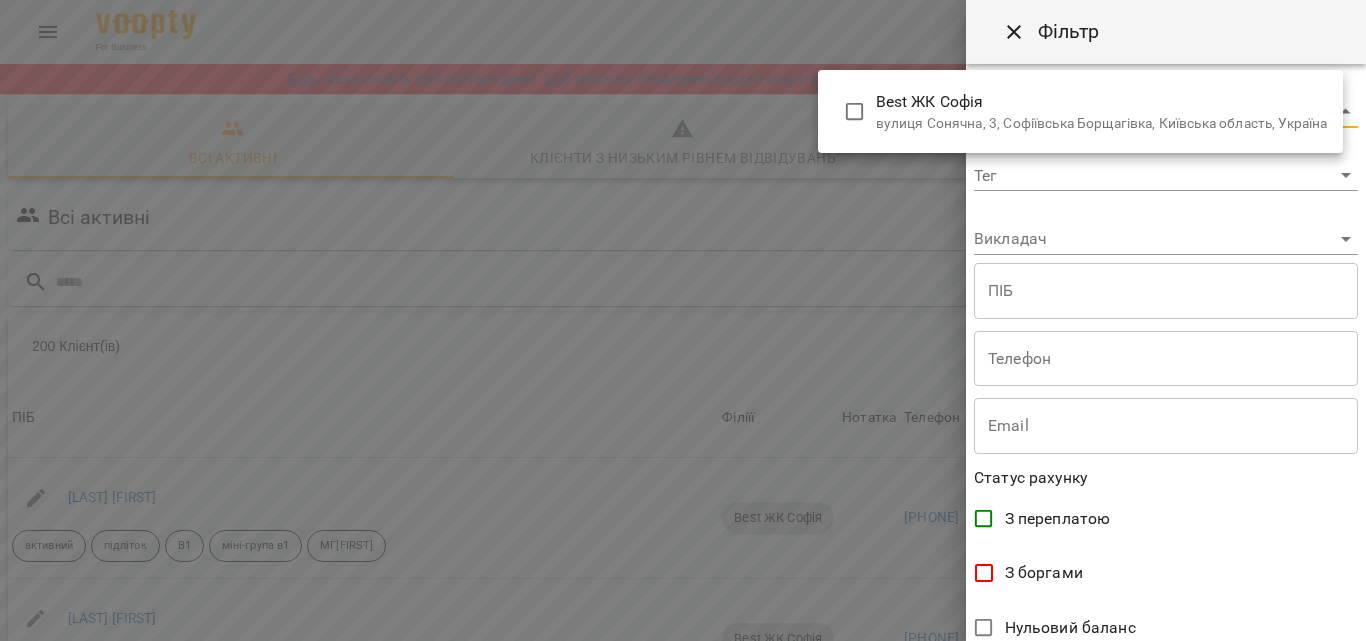 type on "**********" 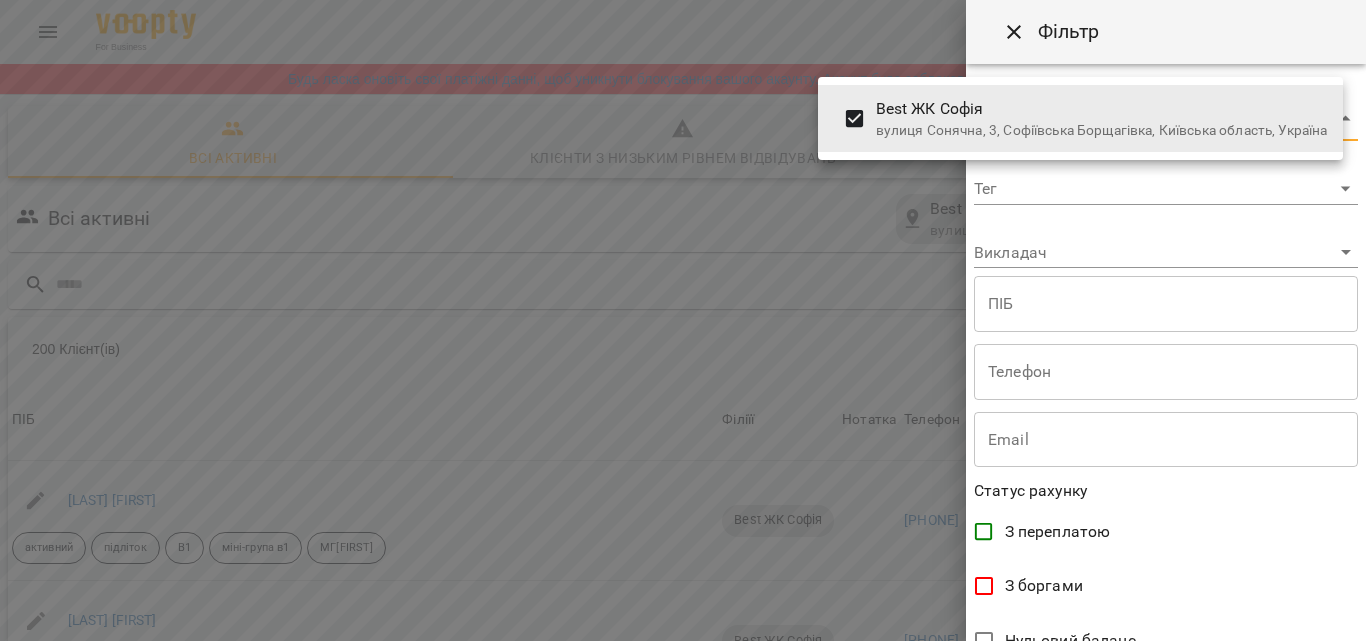 click at bounding box center (683, 320) 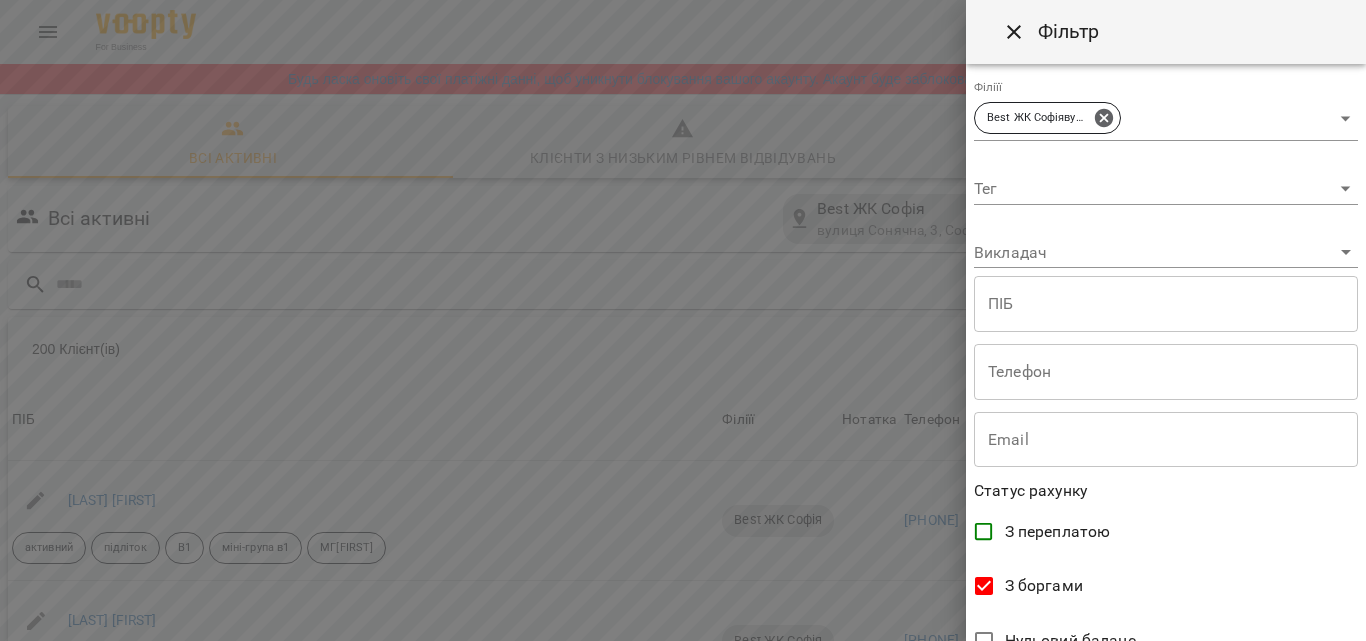 click at bounding box center (683, 320) 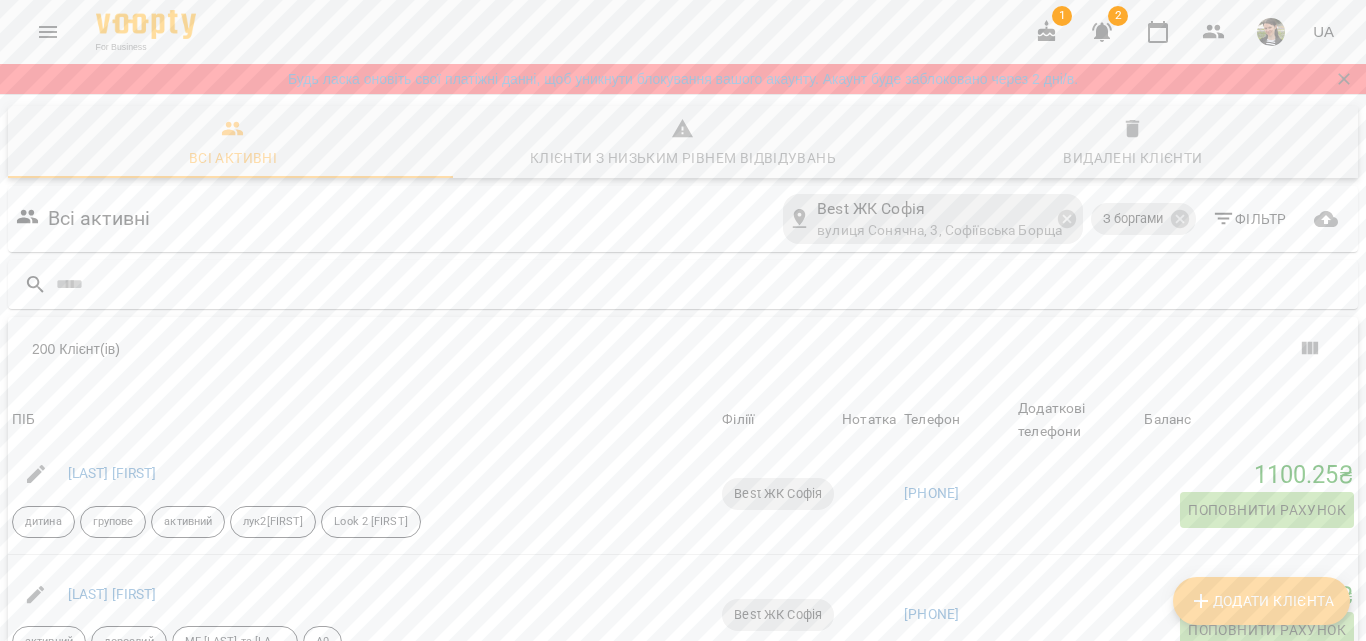scroll, scrollTop: 500, scrollLeft: 0, axis: vertical 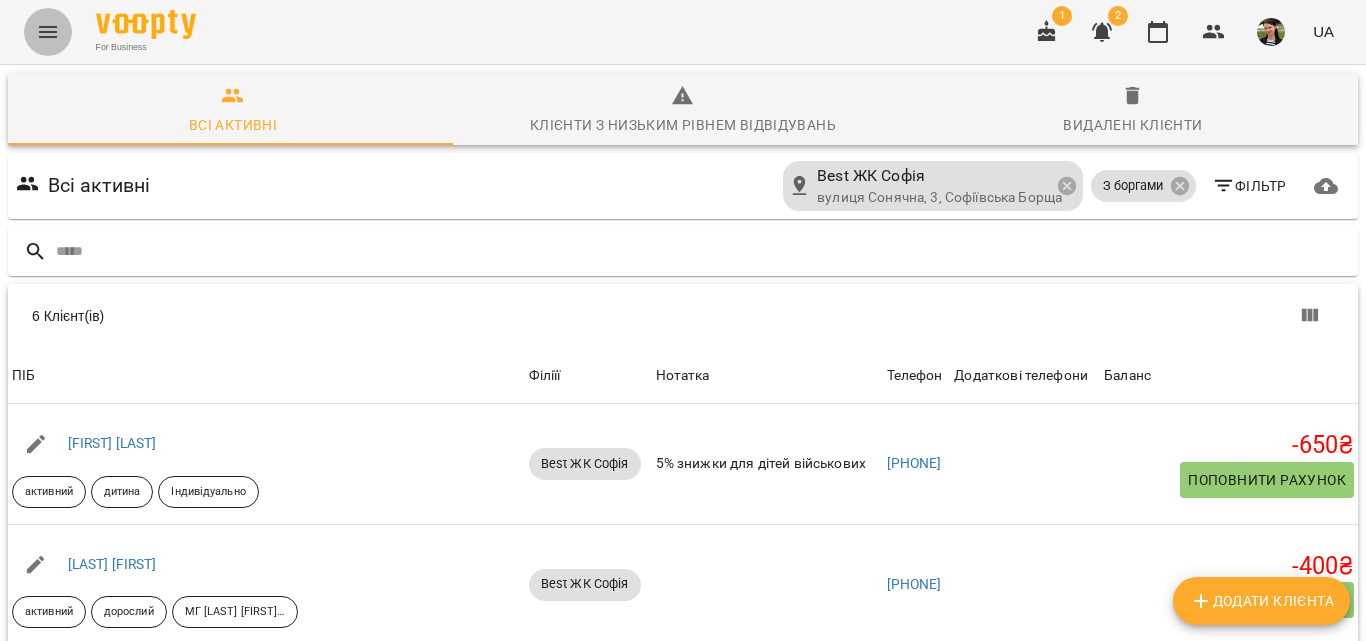click 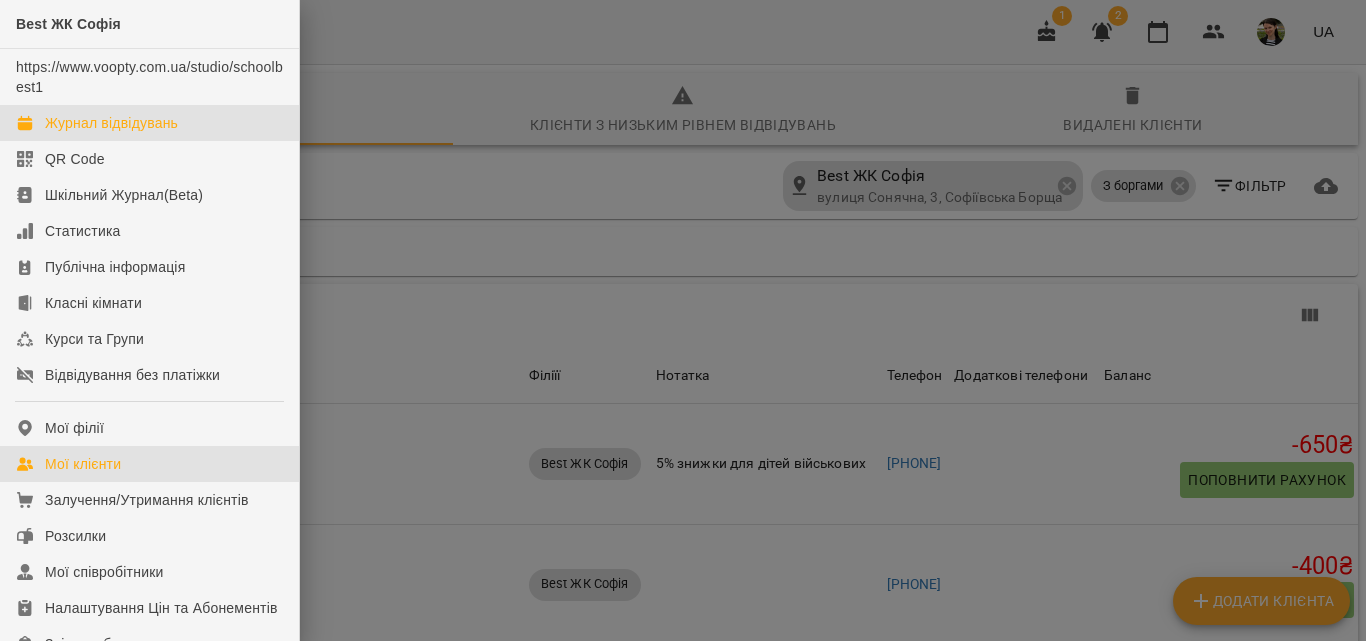 click on "Журнал відвідувань" at bounding box center (149, 123) 